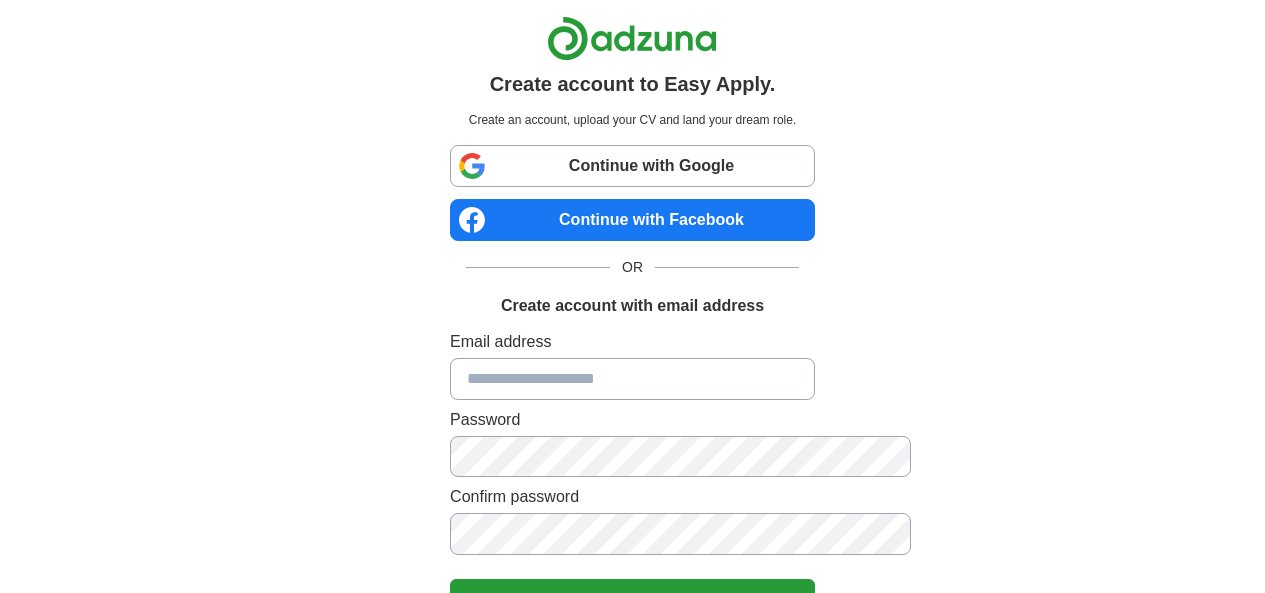 scroll, scrollTop: 0, scrollLeft: 0, axis: both 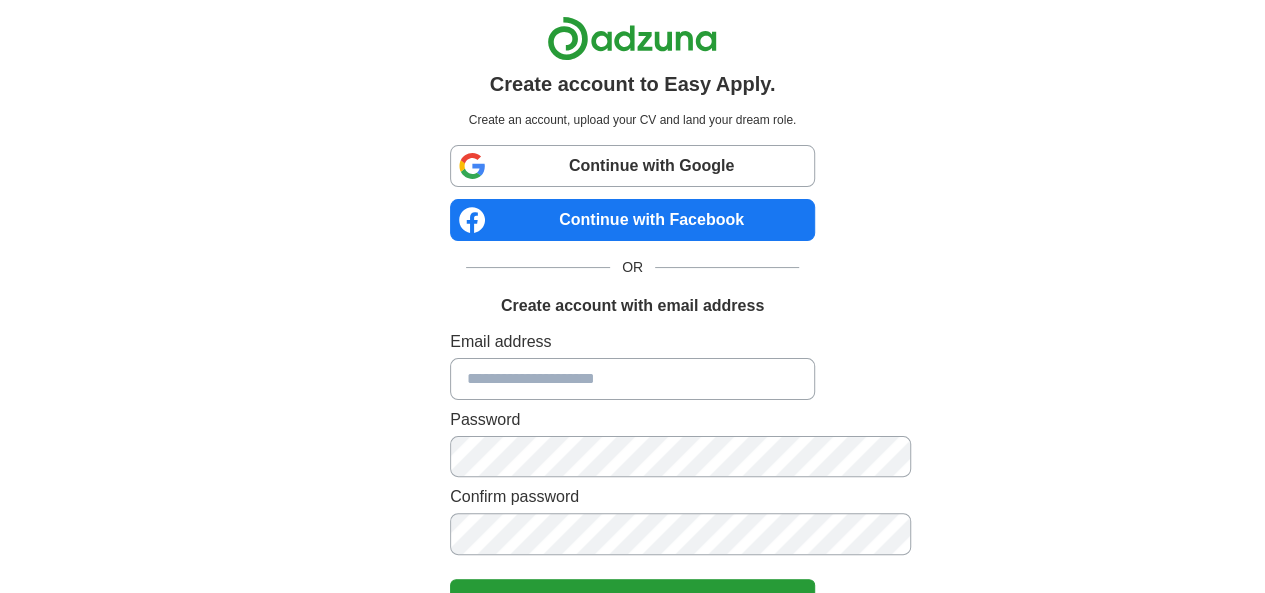 click at bounding box center (632, 379) 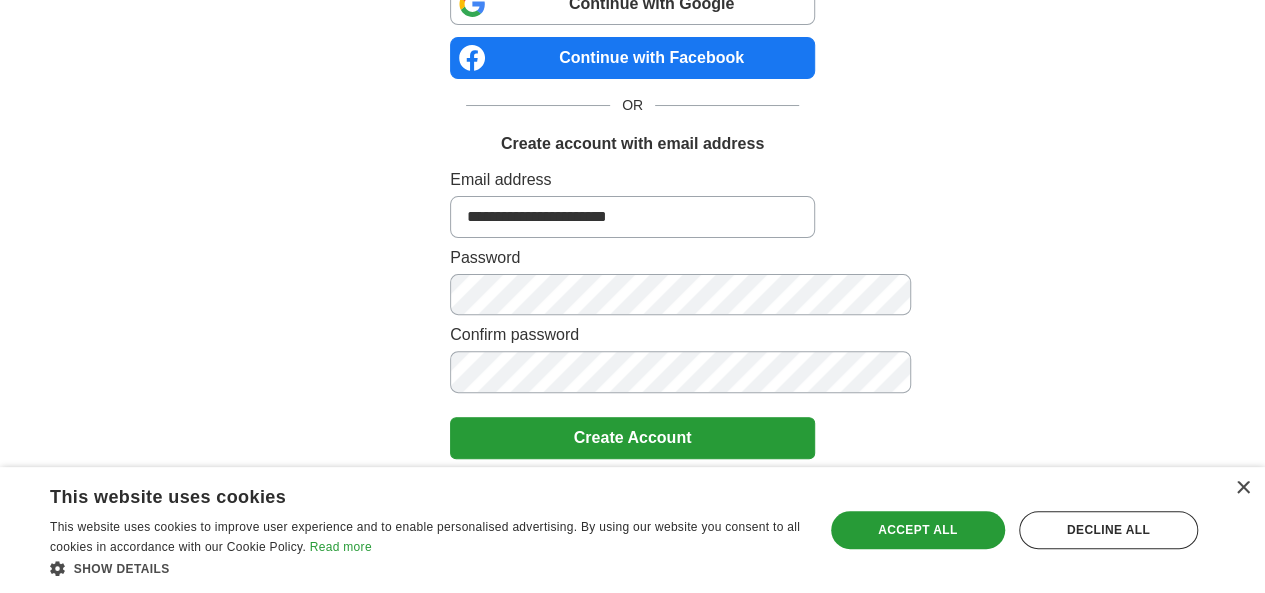 scroll, scrollTop: 166, scrollLeft: 0, axis: vertical 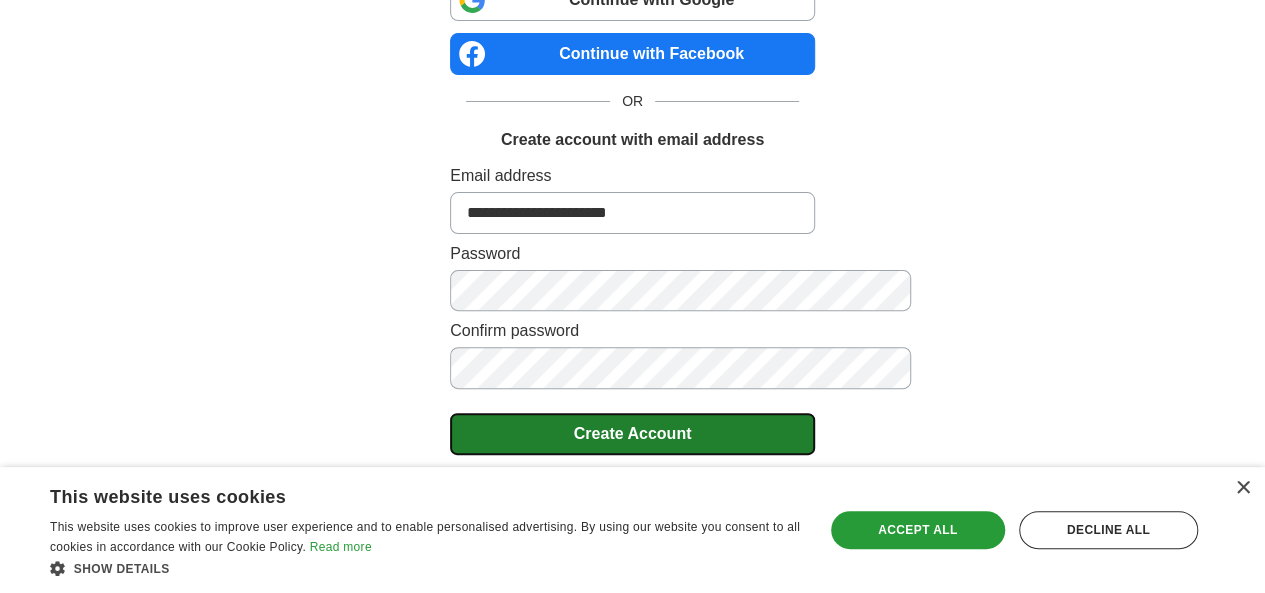 click on "Create Account" at bounding box center [632, 434] 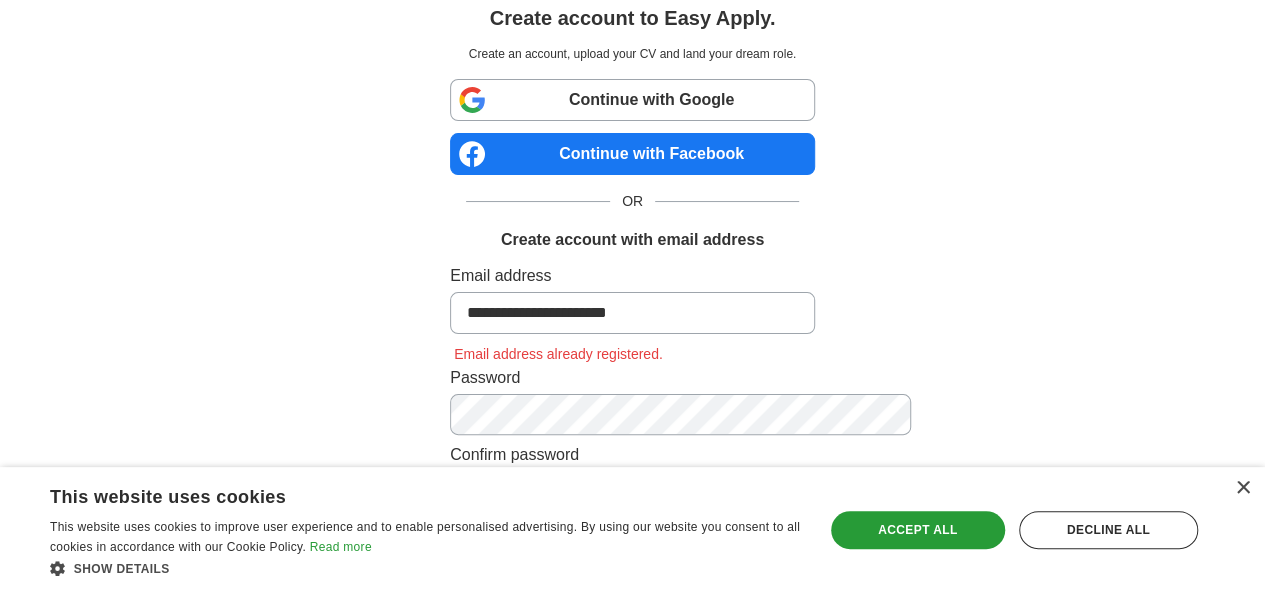 scroll, scrollTop: 30, scrollLeft: 0, axis: vertical 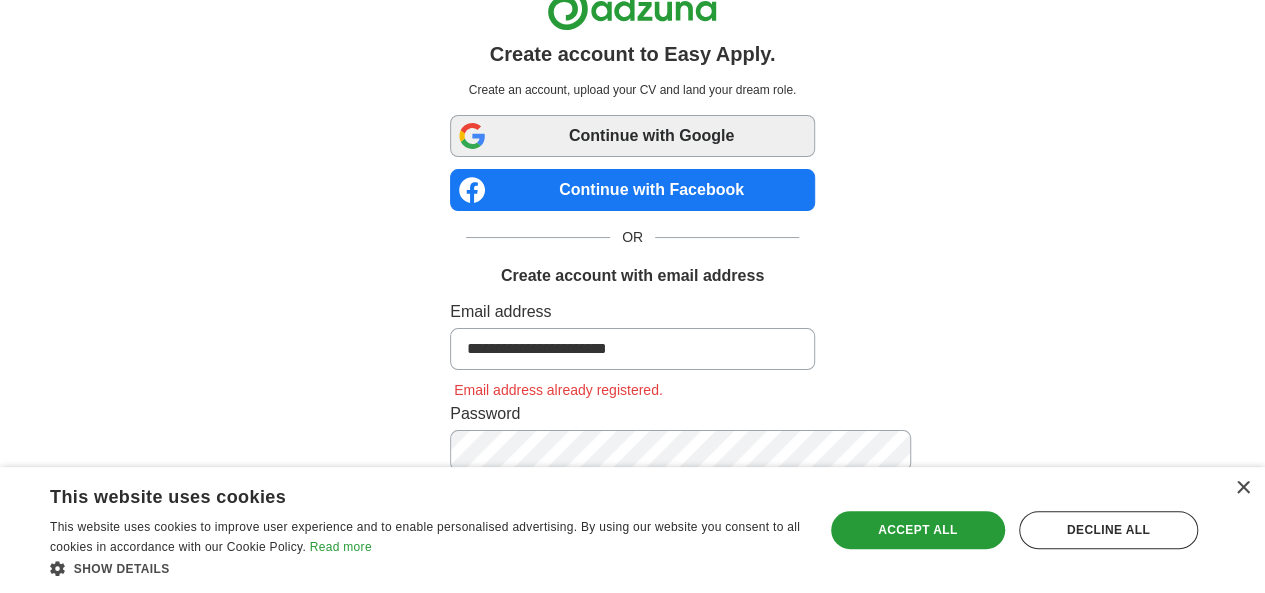 click on "Continue with Google" at bounding box center [632, 136] 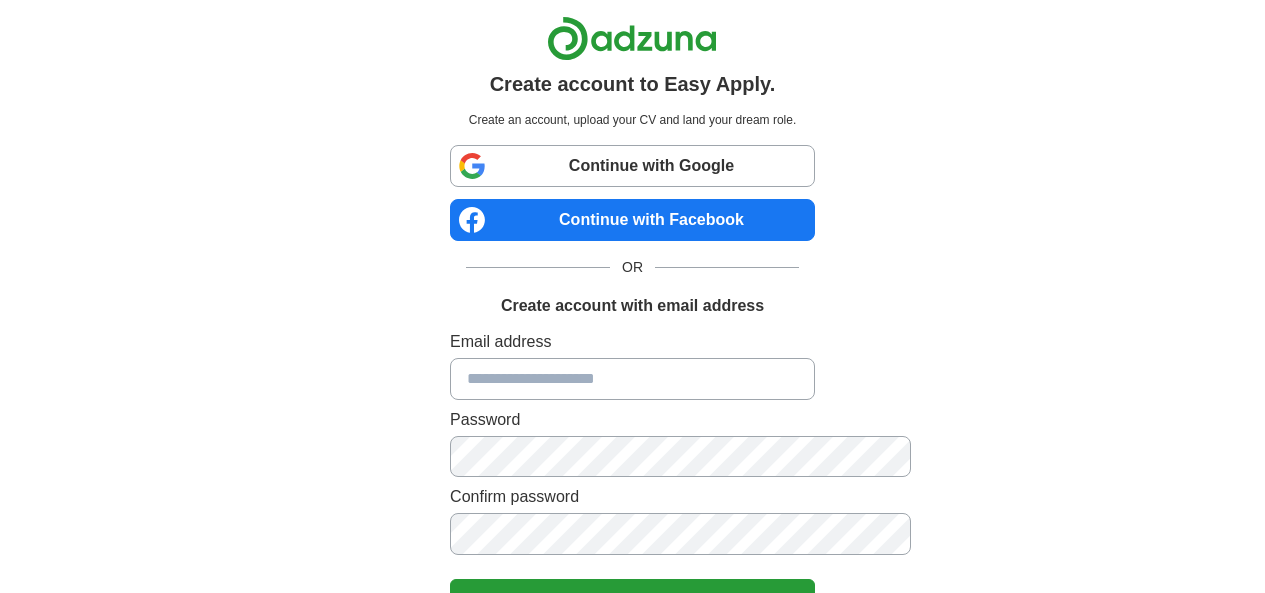 scroll, scrollTop: 0, scrollLeft: 0, axis: both 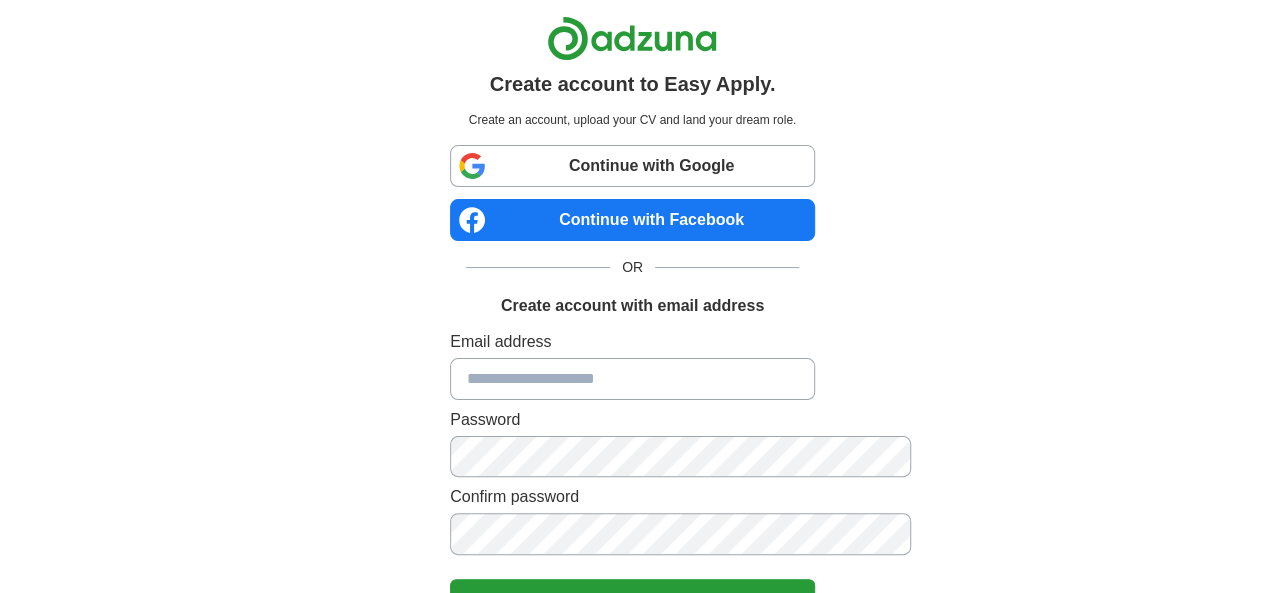 drag, startPoint x: 1274, startPoint y: 136, endPoint x: 1263, endPoint y: 87, distance: 50.219517 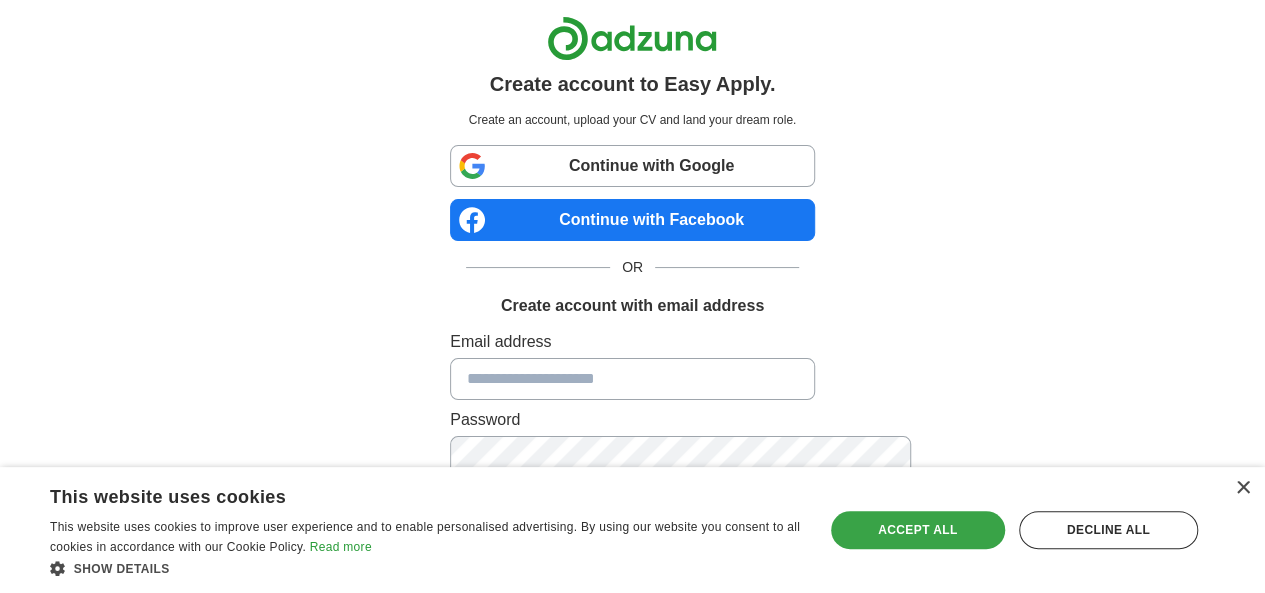 click on "Accept all" at bounding box center (918, 530) 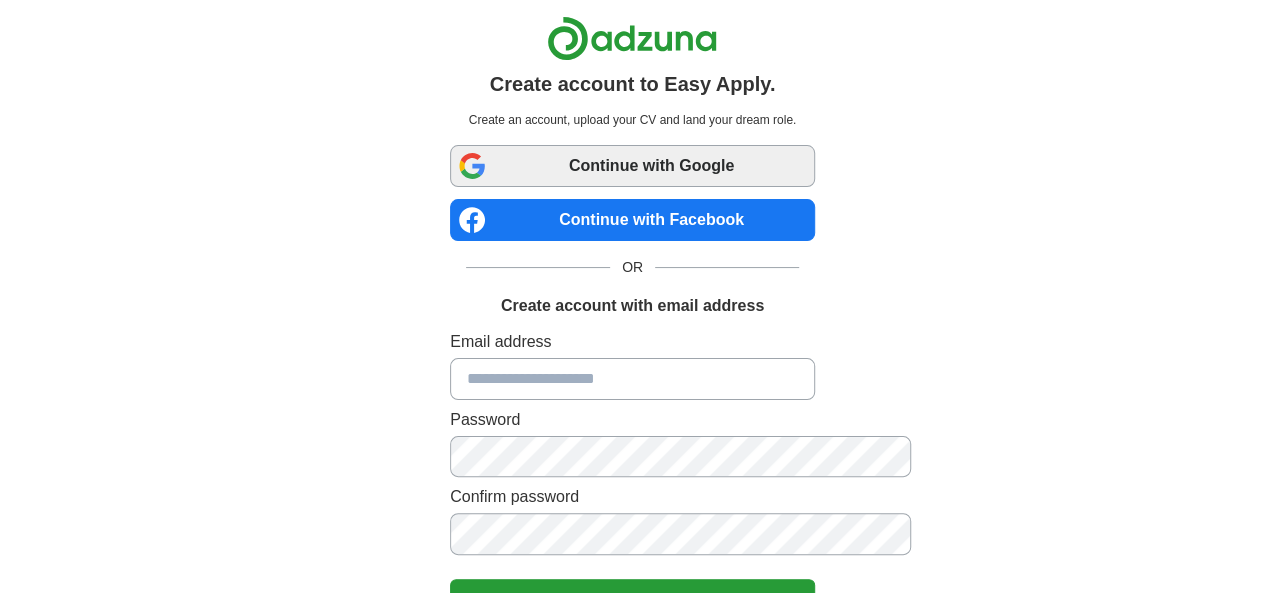 click on "Continue with Google" at bounding box center [632, 166] 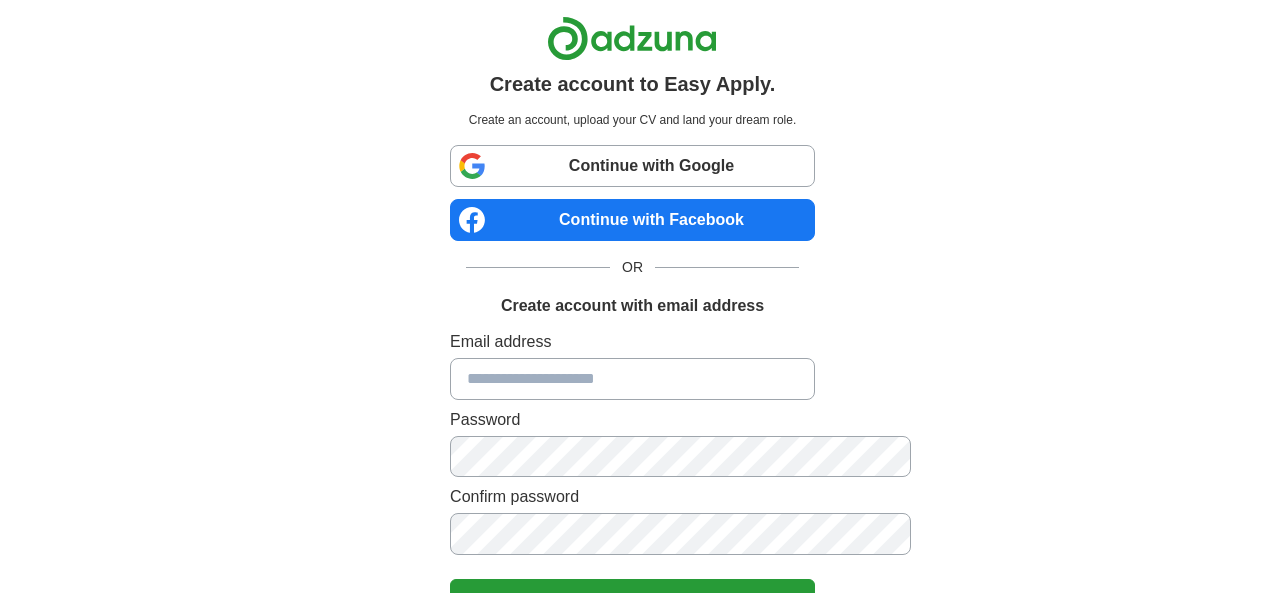 scroll, scrollTop: 0, scrollLeft: 0, axis: both 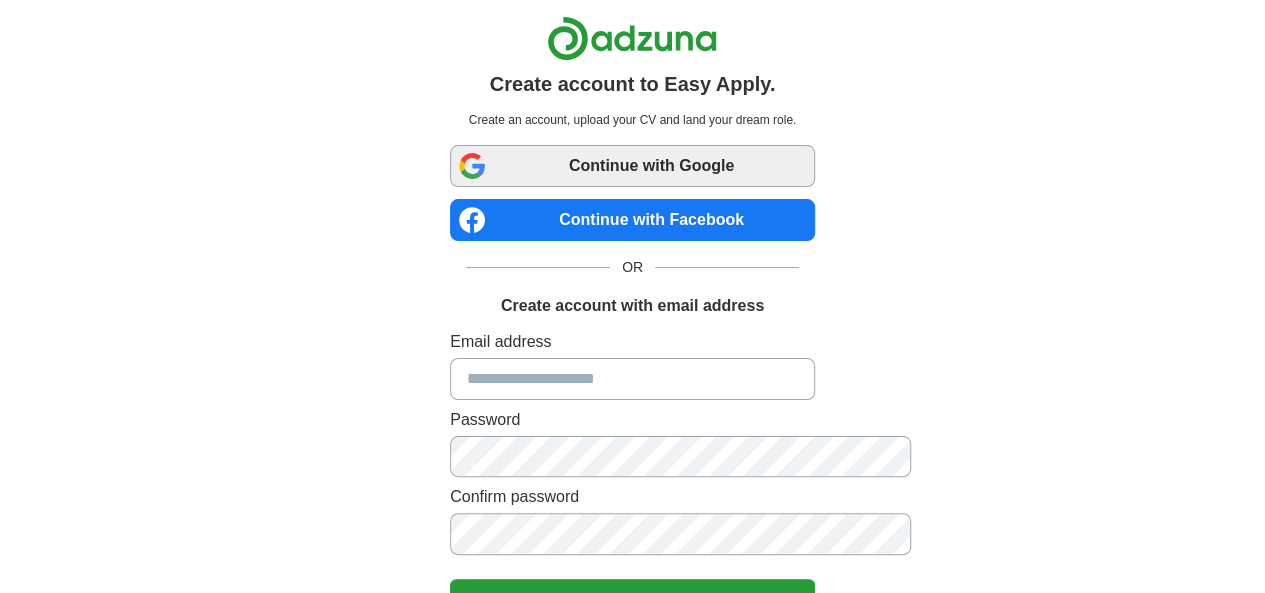 click on "Continue with Google" at bounding box center [632, 166] 